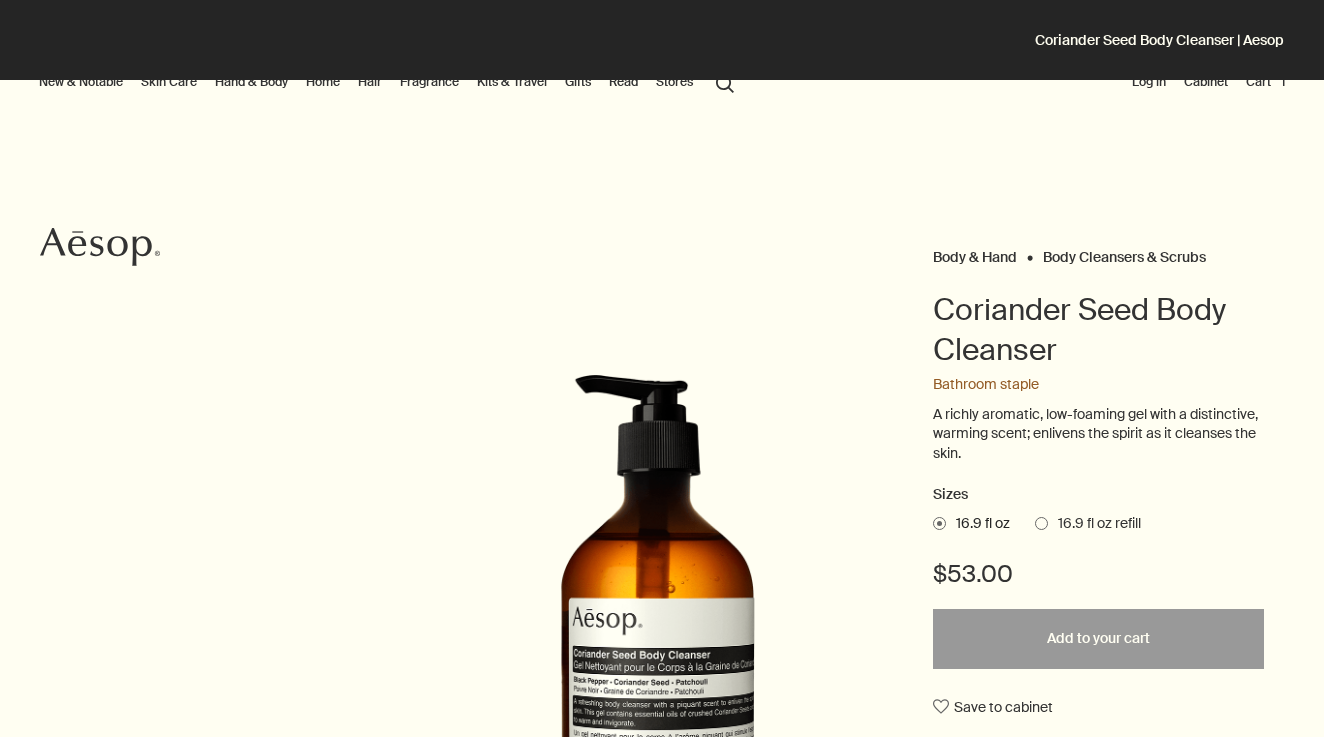 scroll, scrollTop: 0, scrollLeft: 0, axis: both 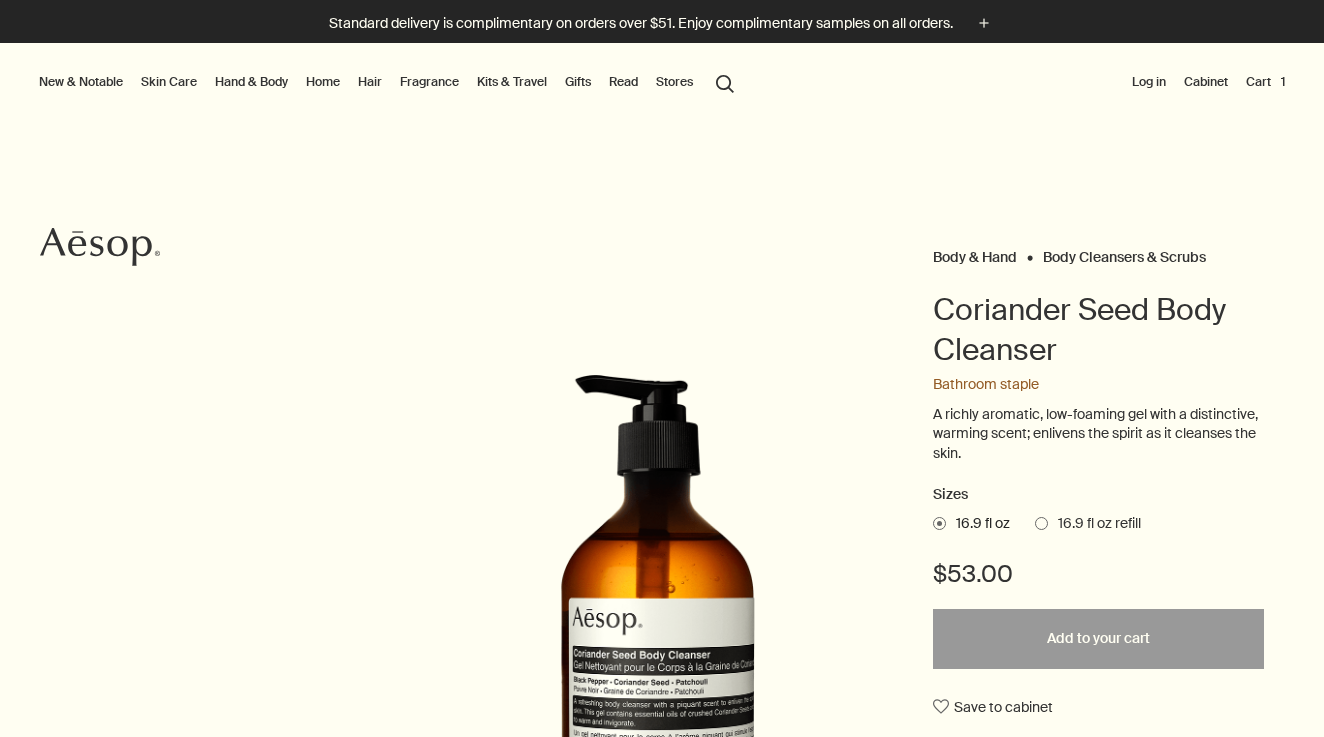 click on "search Search" at bounding box center (725, 82) 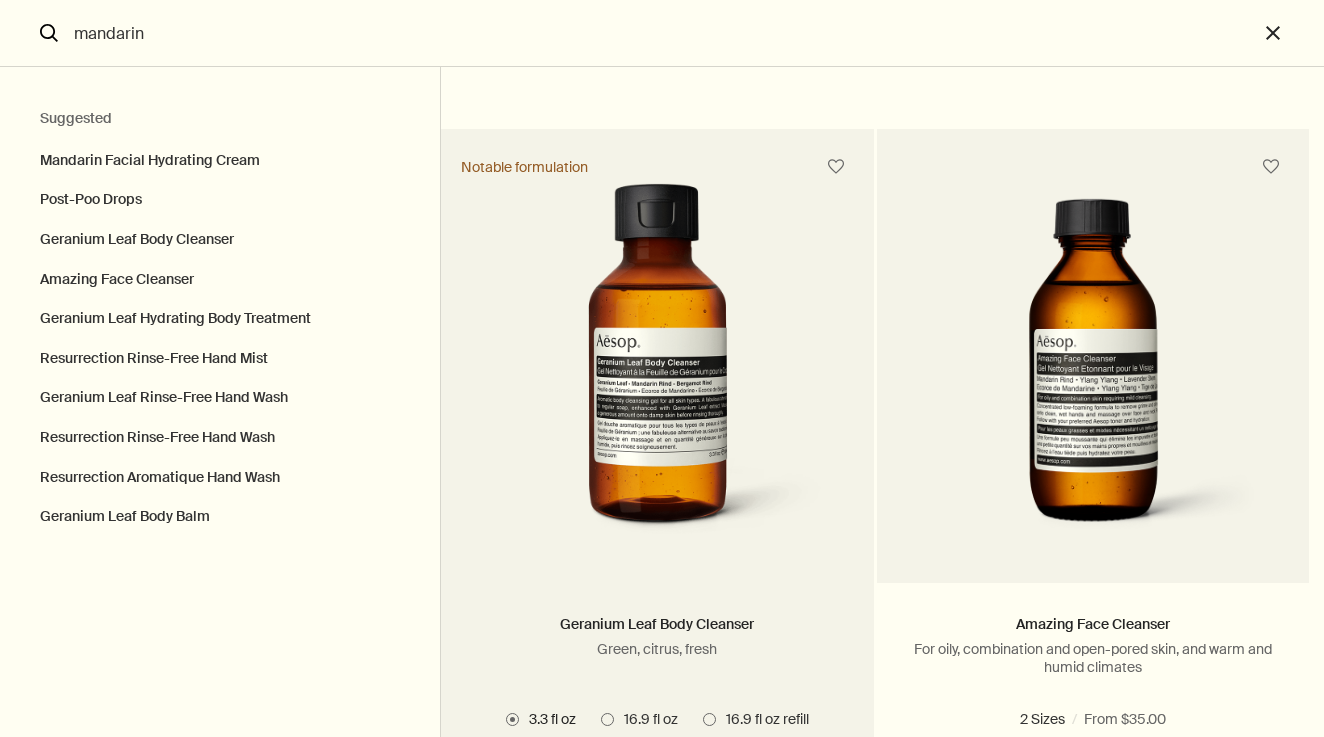 scroll, scrollTop: 770, scrollLeft: 0, axis: vertical 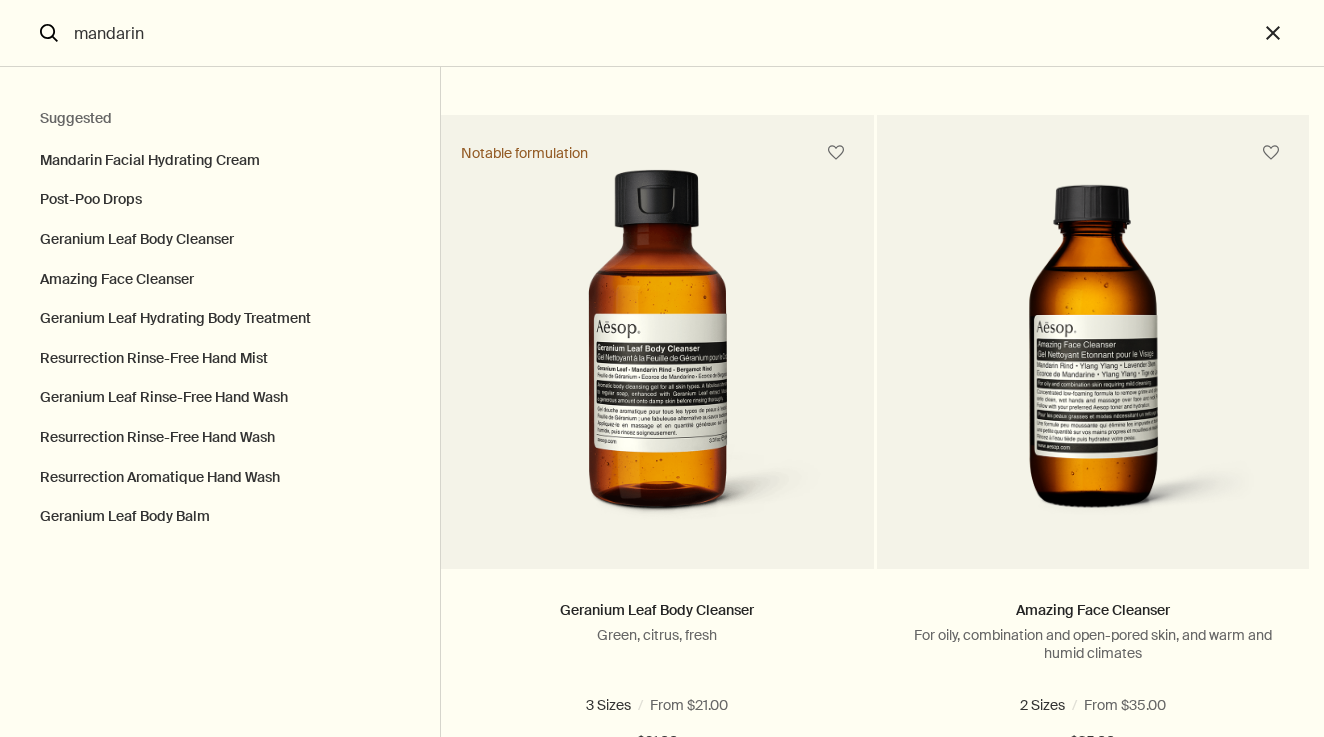 drag, startPoint x: 231, startPoint y: 49, endPoint x: 107, endPoint y: 24, distance: 126.495056 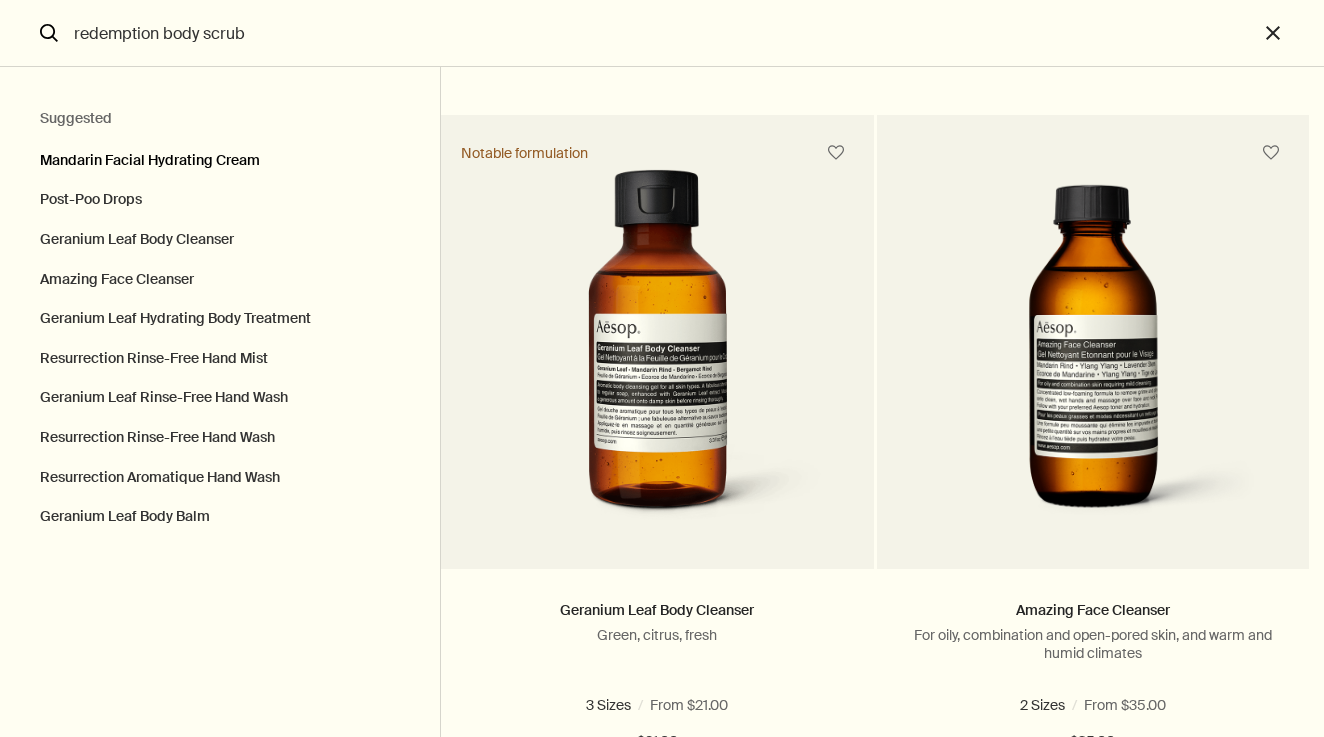 scroll, scrollTop: 0, scrollLeft: 0, axis: both 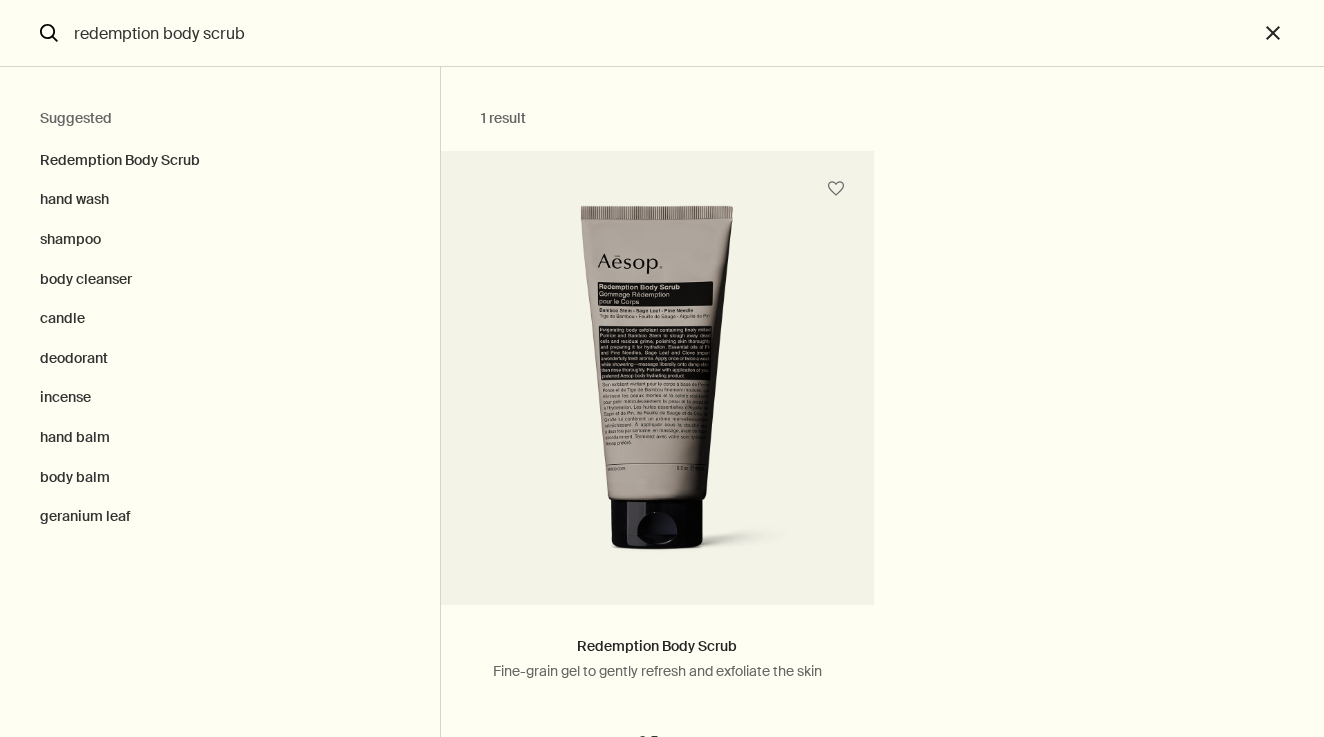 type on "redemption body scrub" 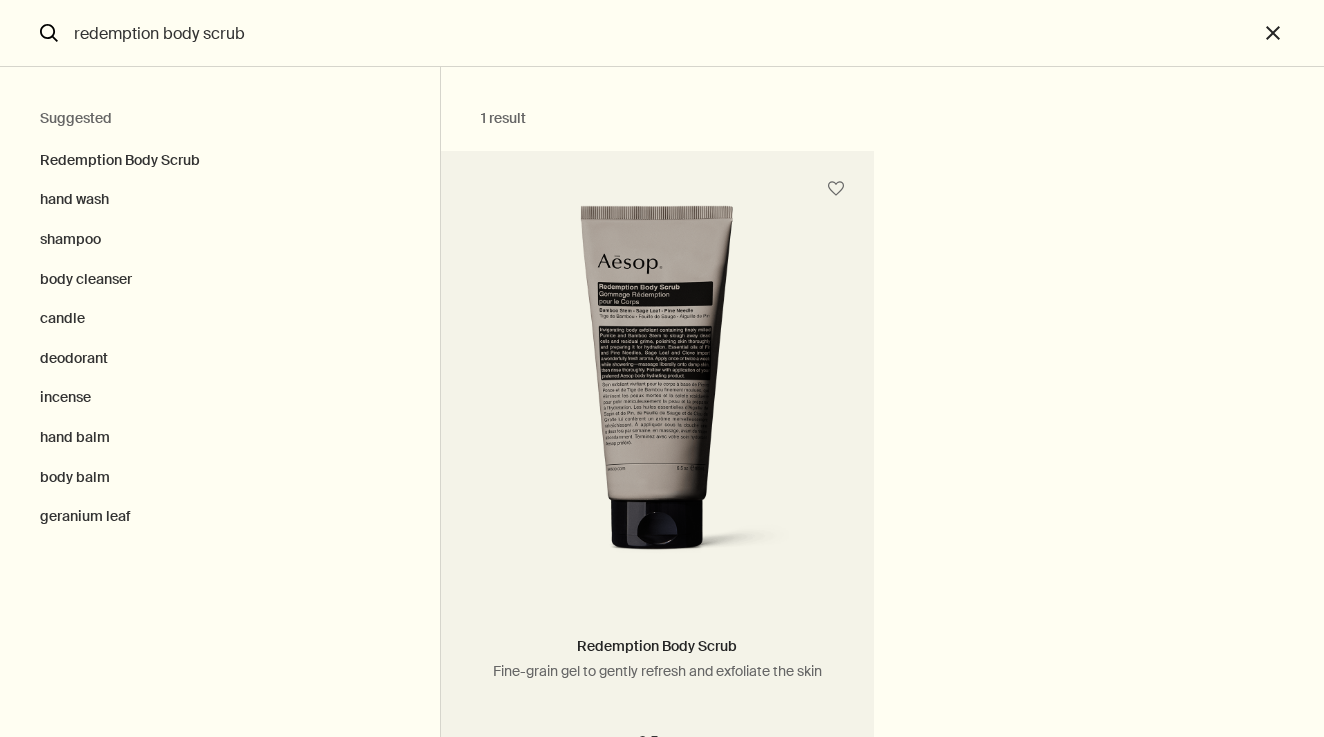 click at bounding box center [658, 390] 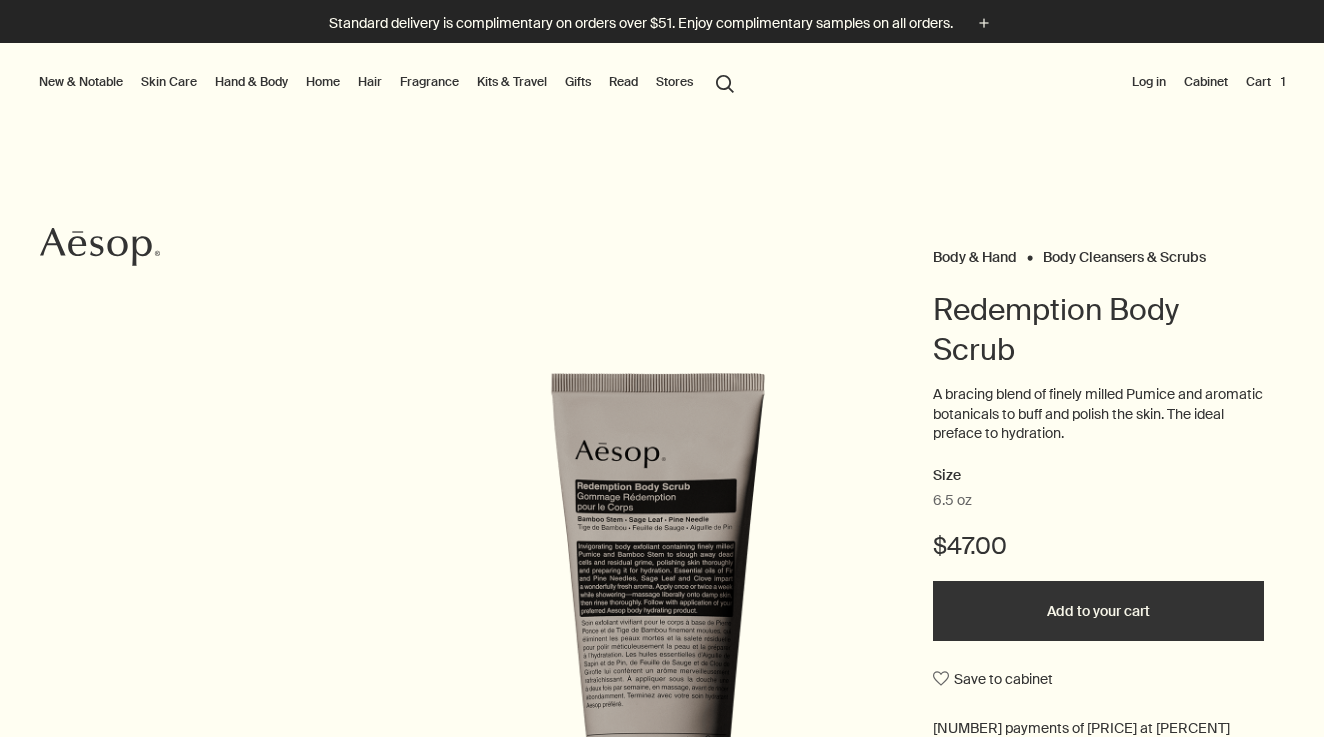 scroll, scrollTop: 0, scrollLeft: 0, axis: both 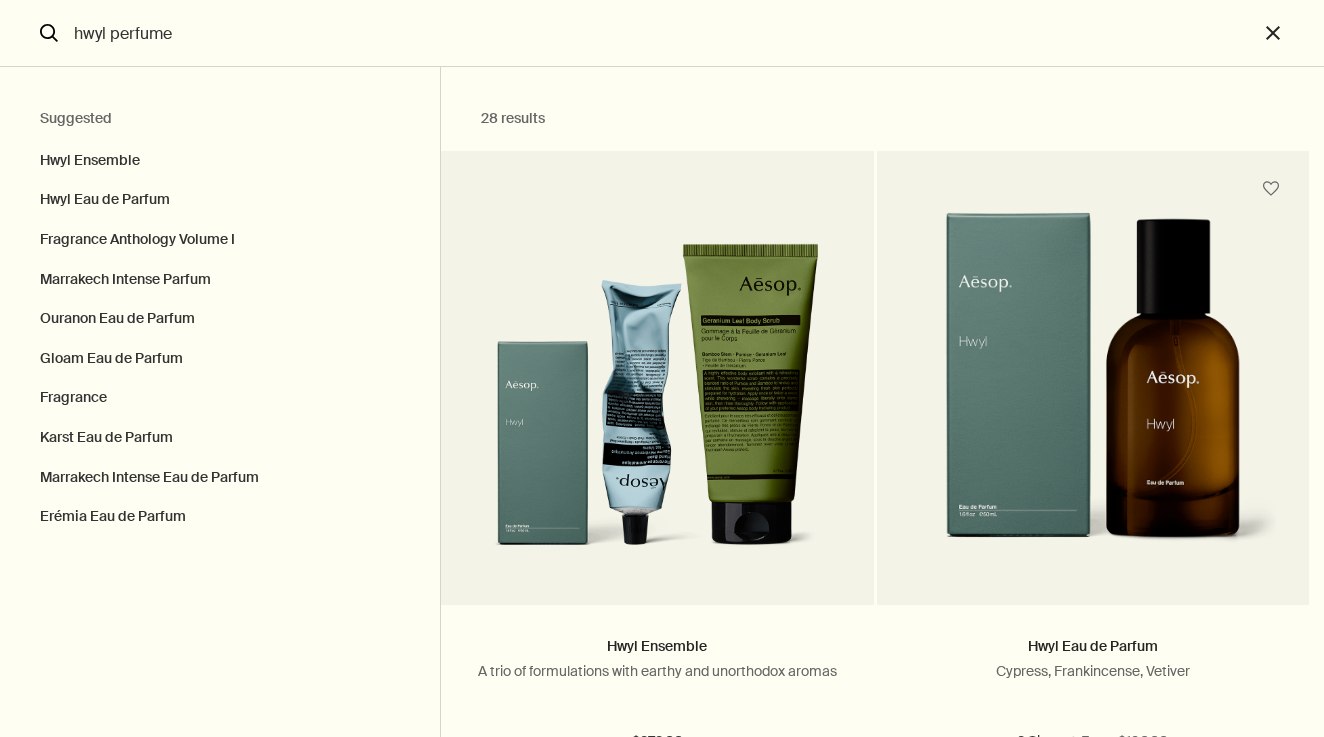 type on "hwyl perfume" 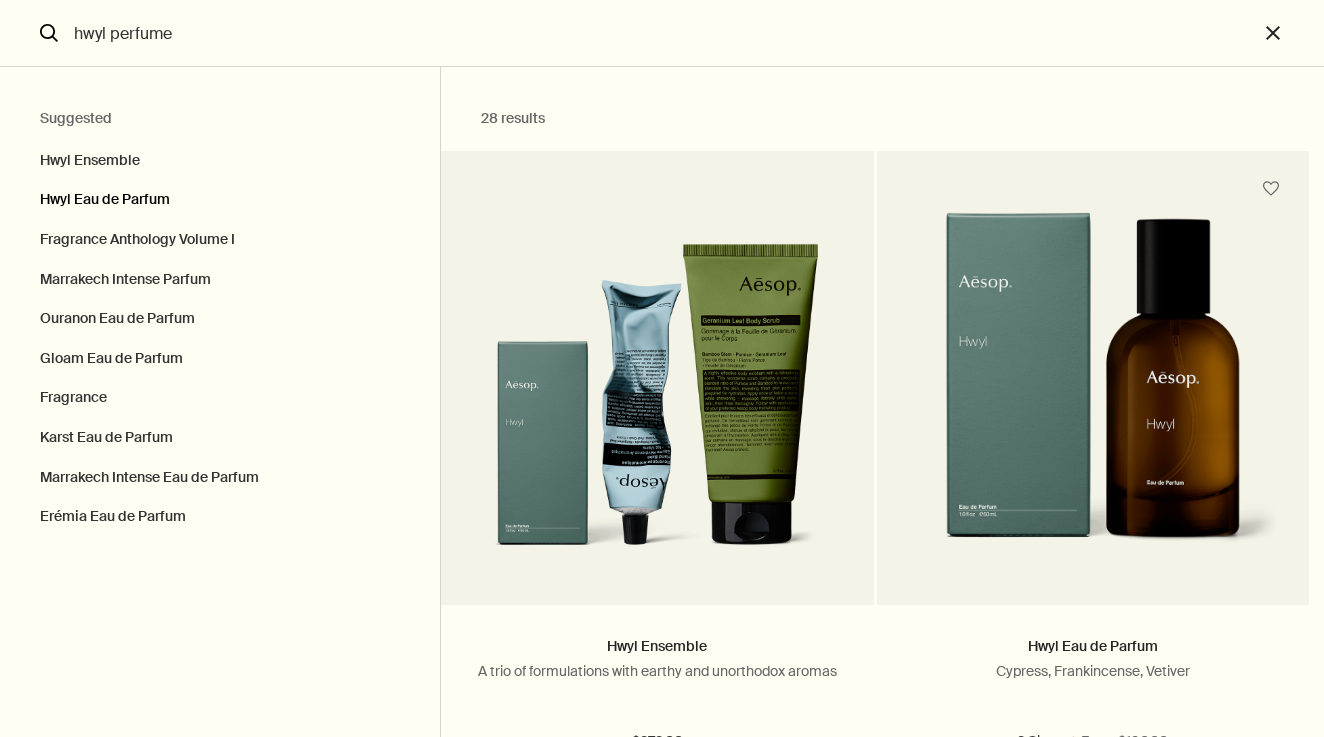 click on "Hwyl Eau de Parfum" at bounding box center [220, 156] 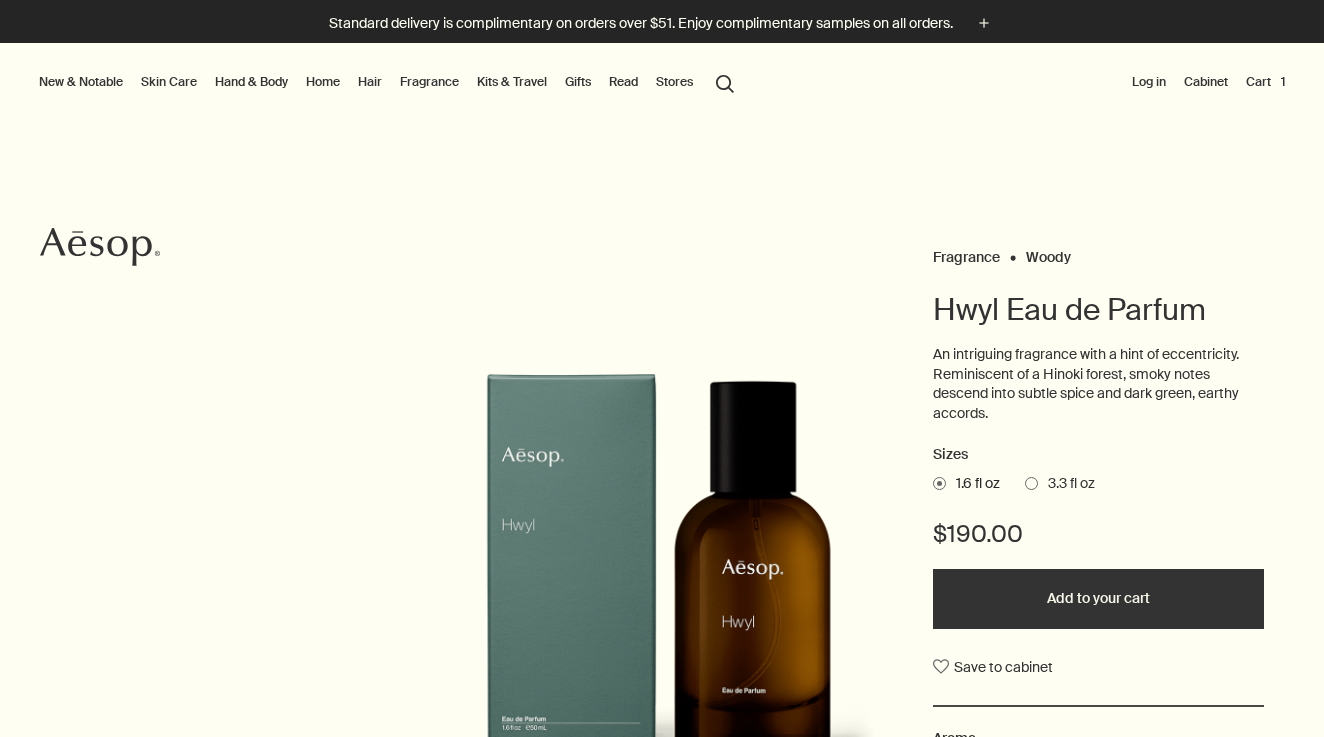 scroll, scrollTop: 0, scrollLeft: 0, axis: both 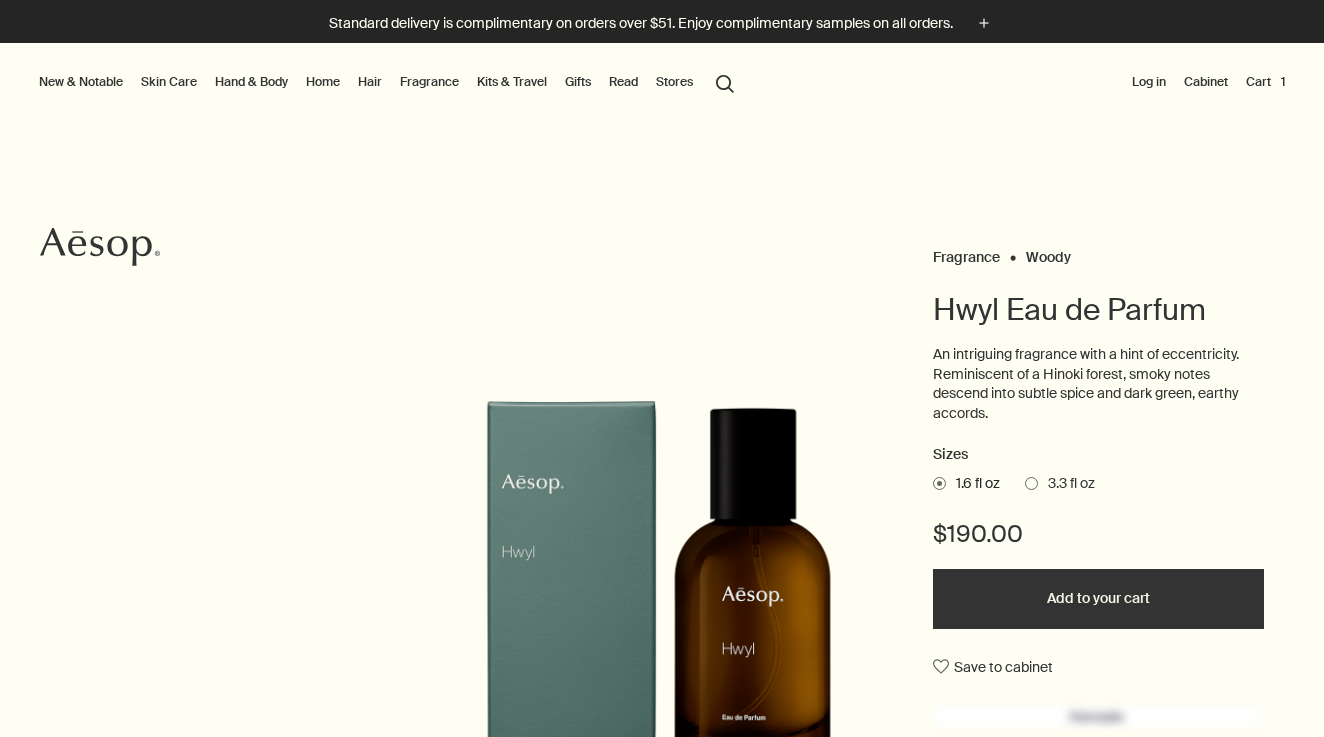 click on "Add to your cart" at bounding box center (1098, 599) 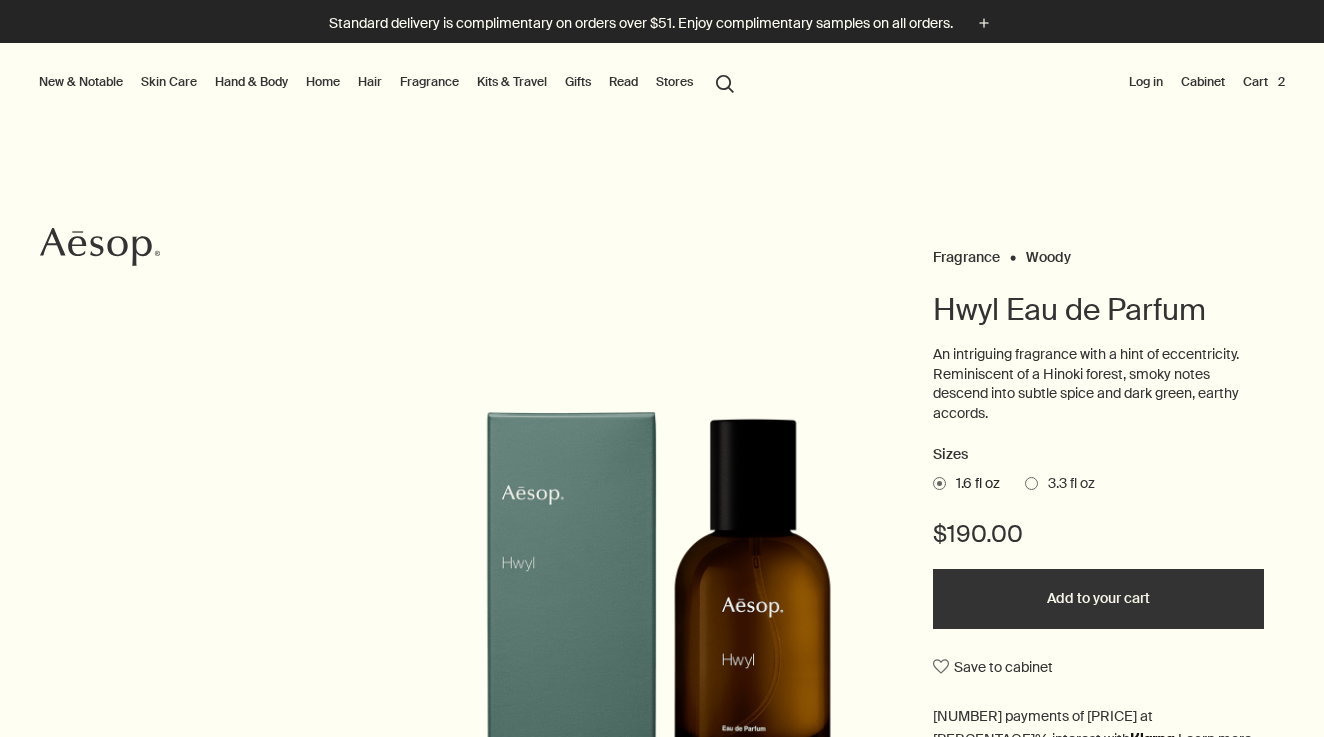 click on "search Search" at bounding box center (725, 82) 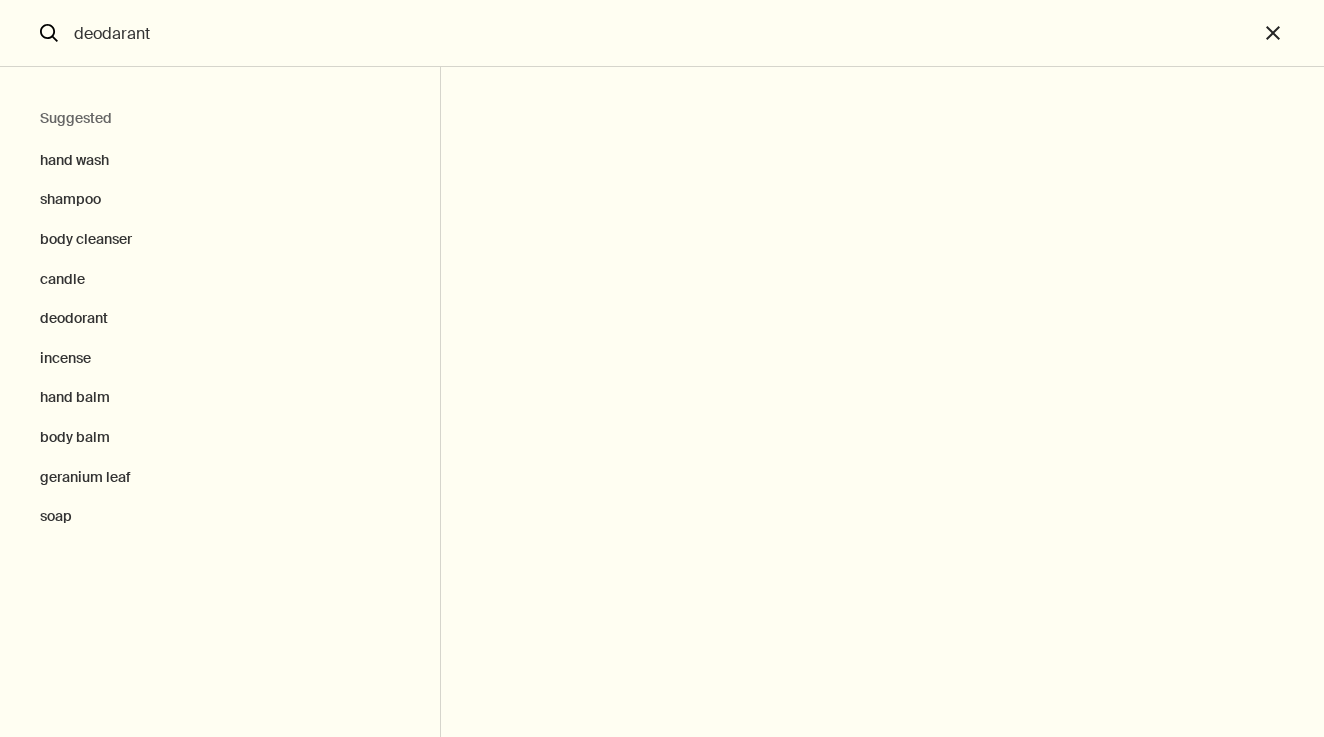 type on "deodarant" 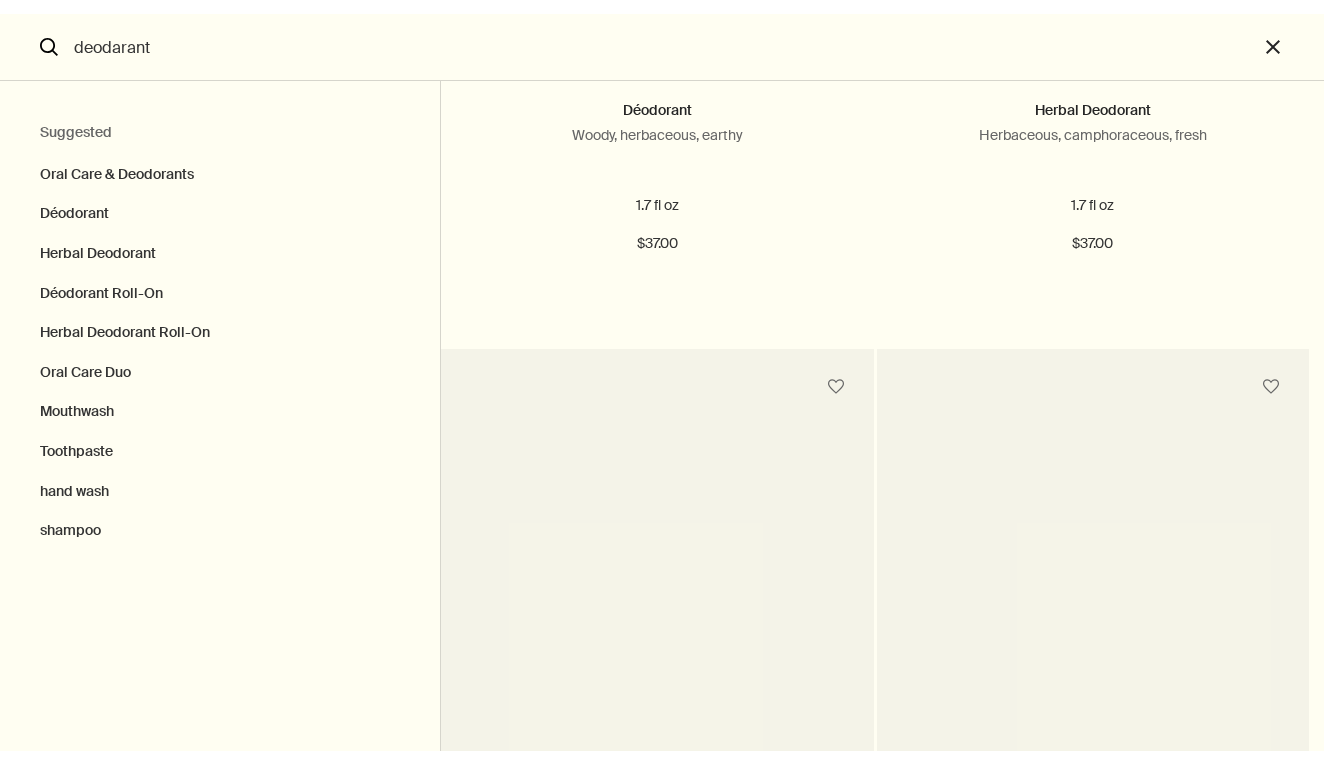 scroll, scrollTop: 891, scrollLeft: 0, axis: vertical 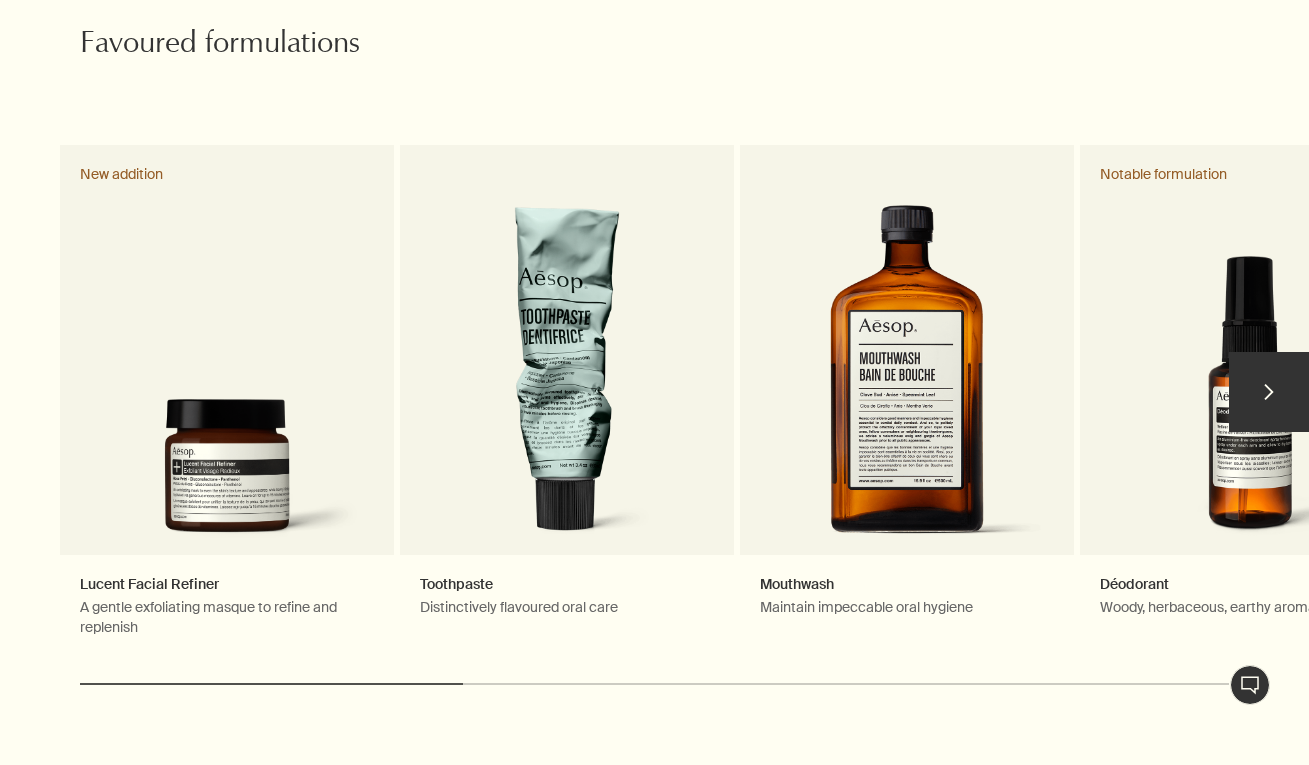 click on "chevron" at bounding box center [1269, 392] 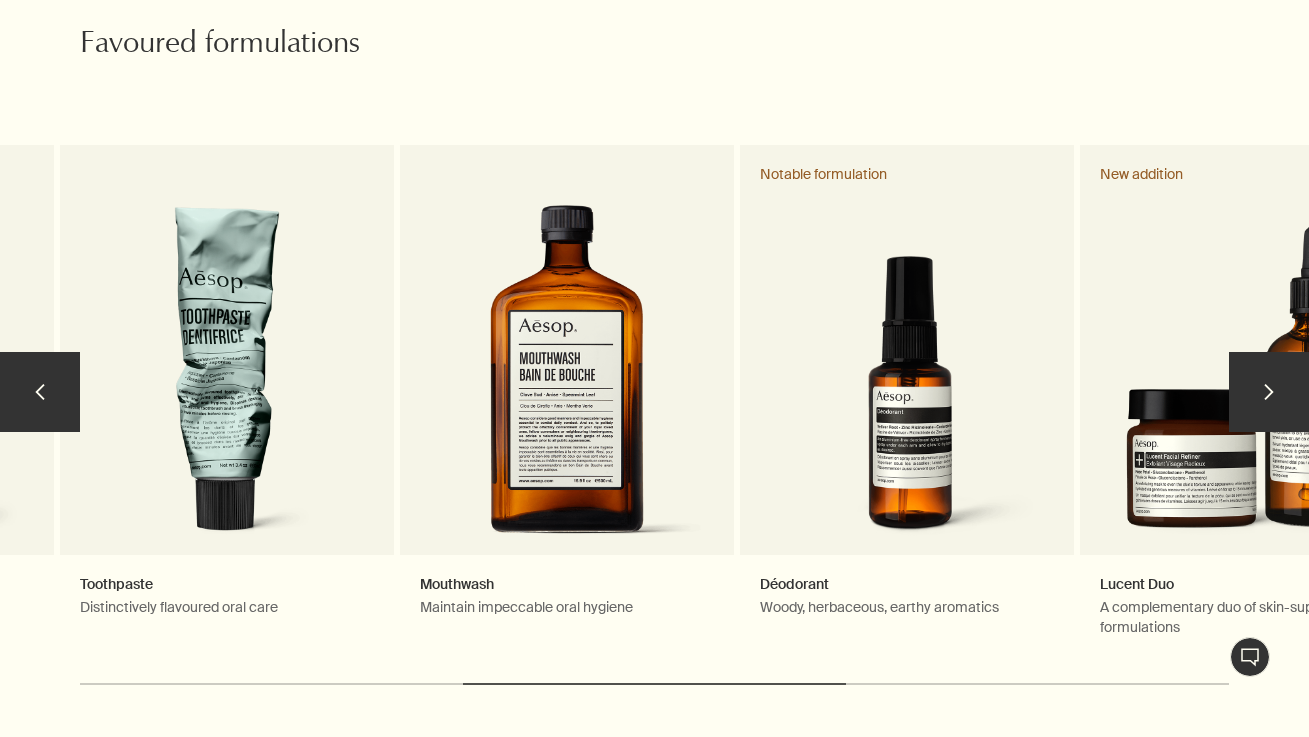 click on "chevron" at bounding box center (1269, 392) 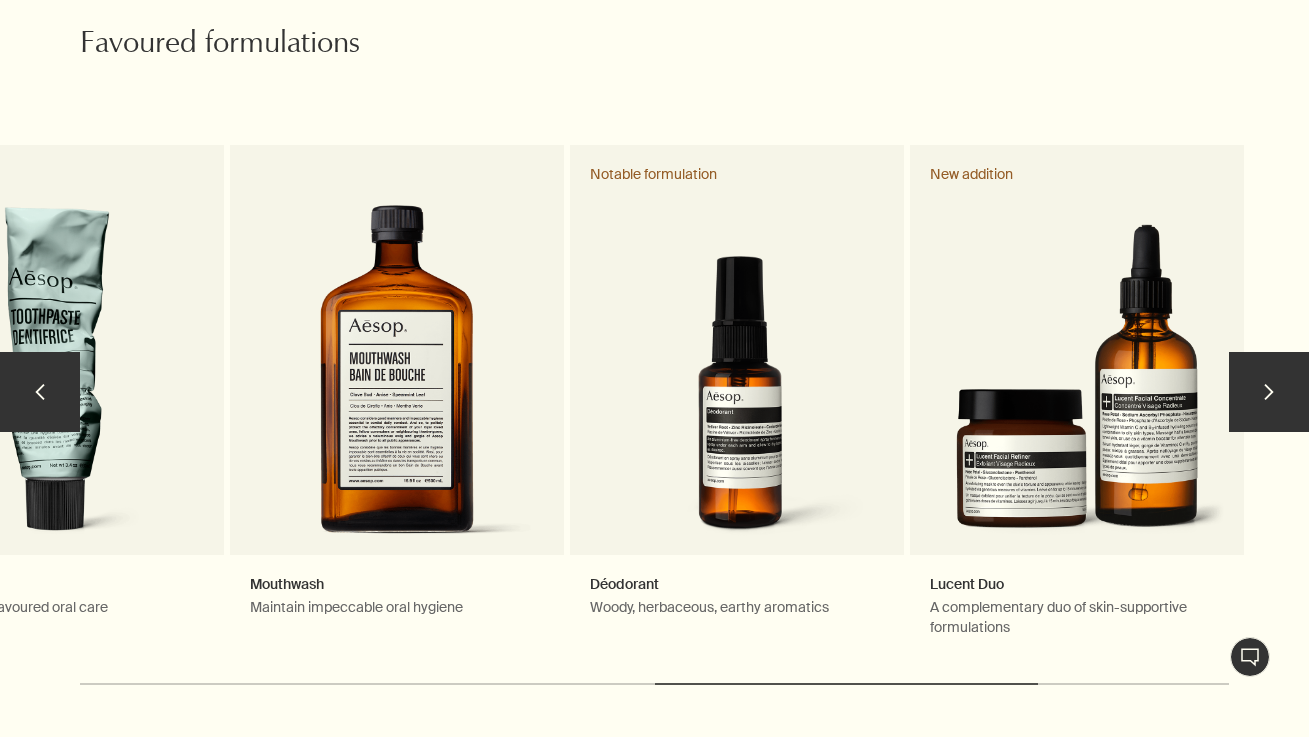 click on "chevron" at bounding box center [1269, 392] 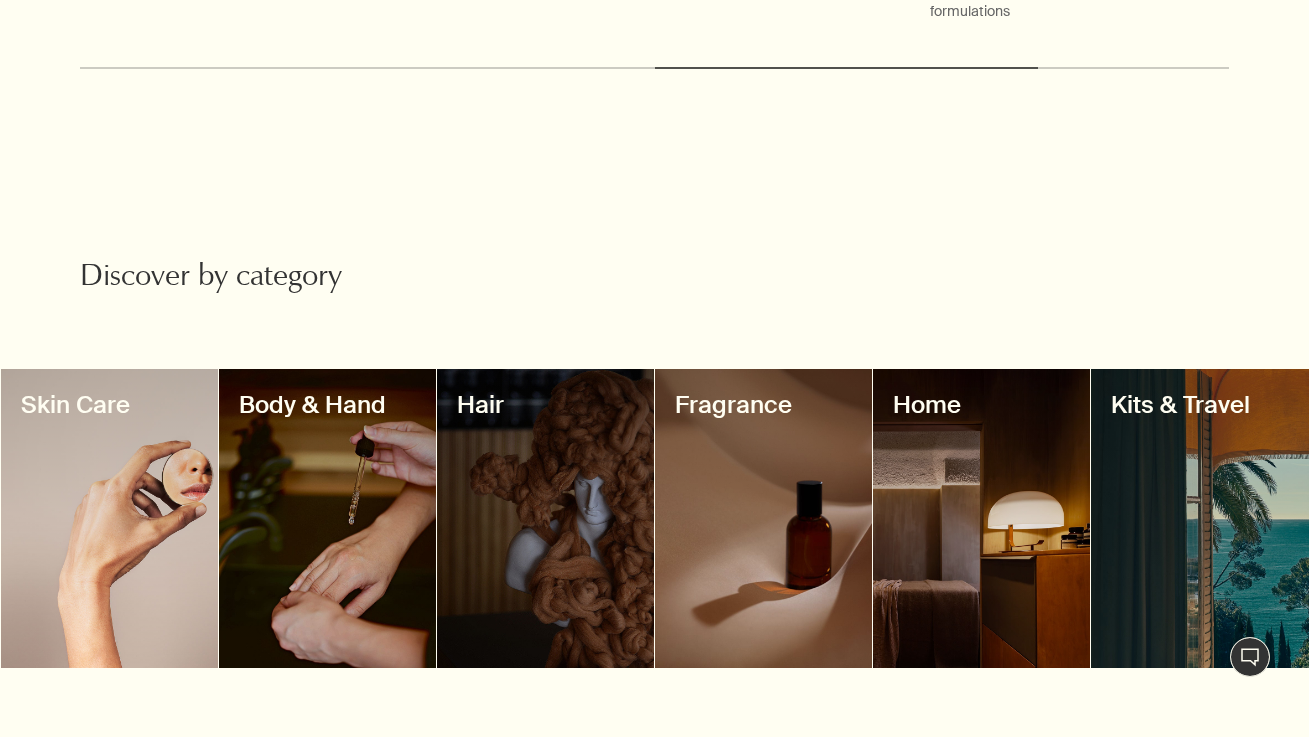scroll, scrollTop: 1609, scrollLeft: 0, axis: vertical 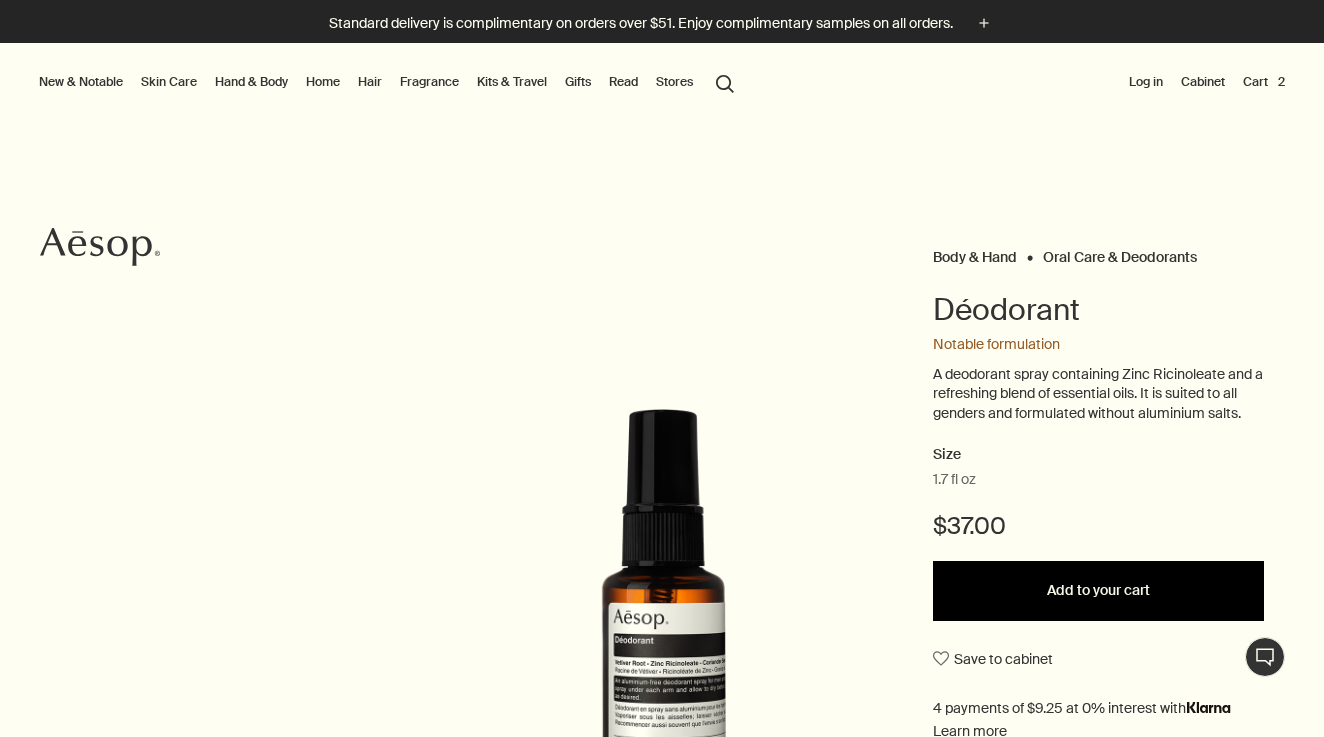click on "Add to your cart" at bounding box center (1098, 591) 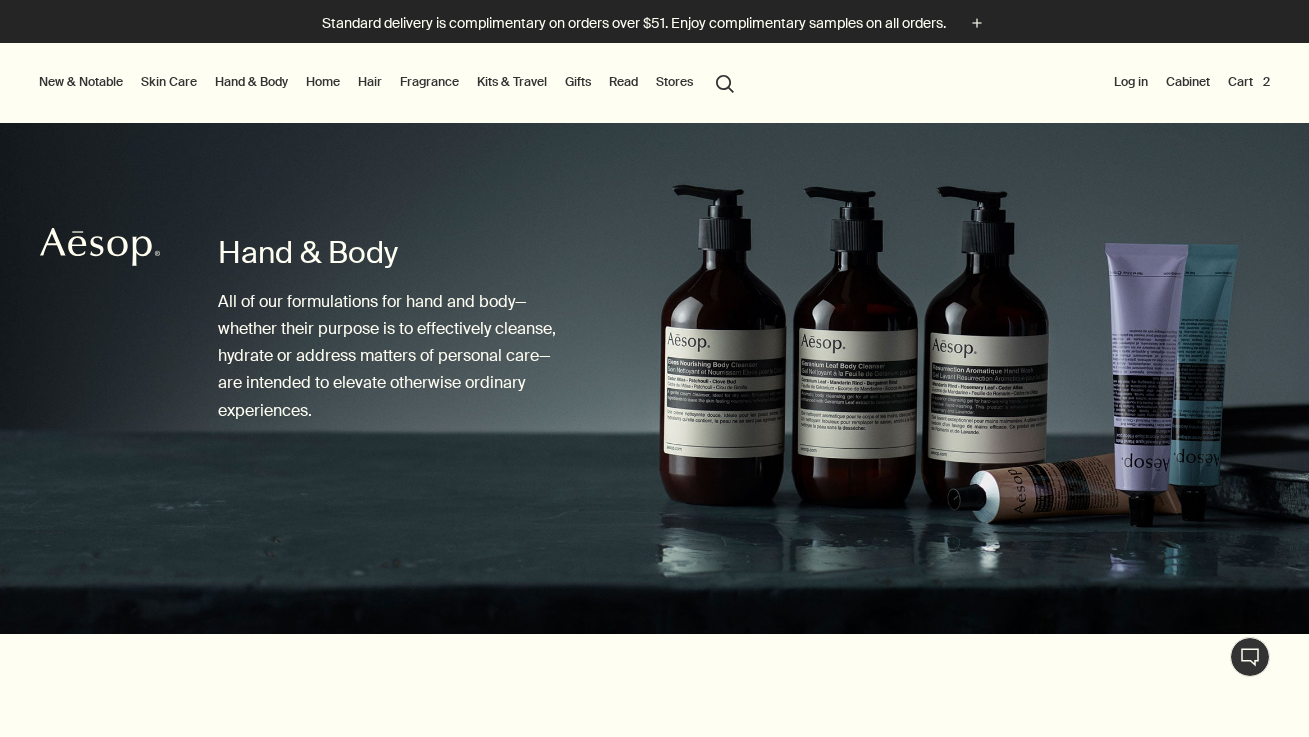 scroll, scrollTop: 0, scrollLeft: 0, axis: both 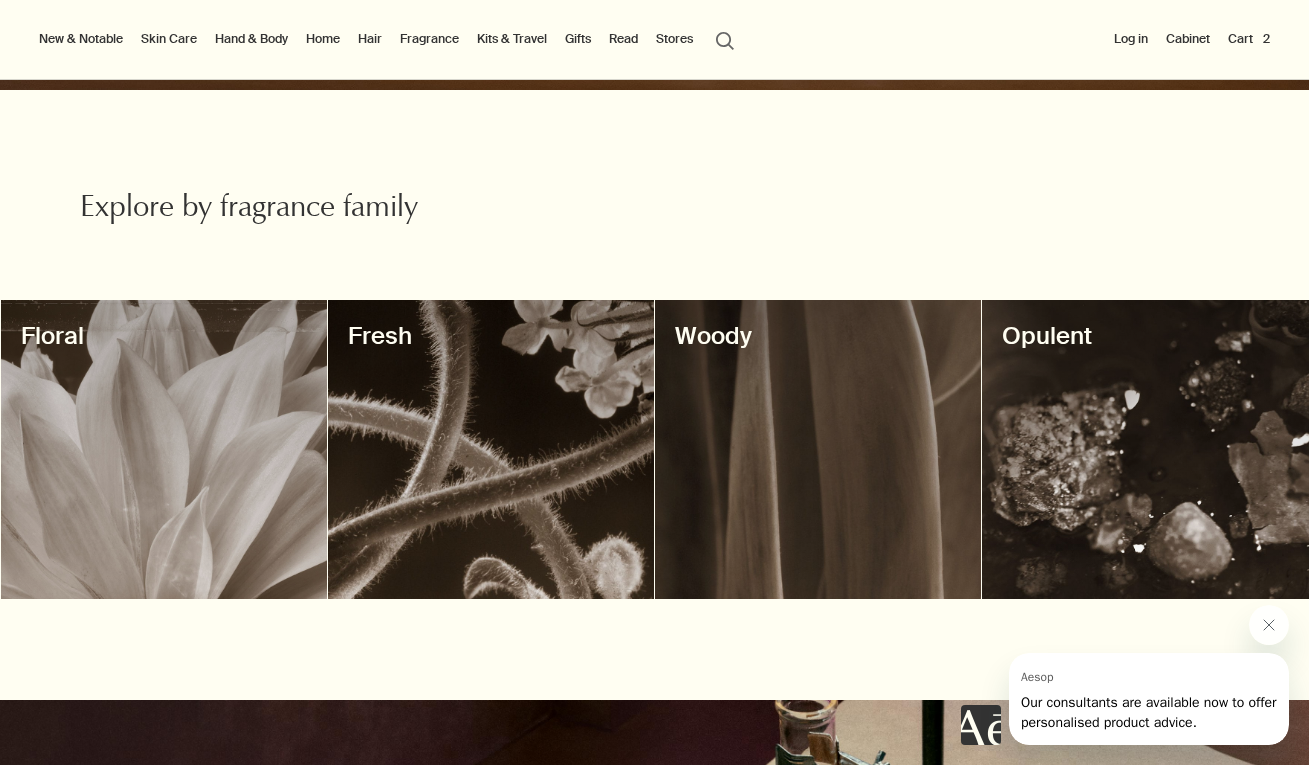 click on "Cart 2" at bounding box center [1249, 39] 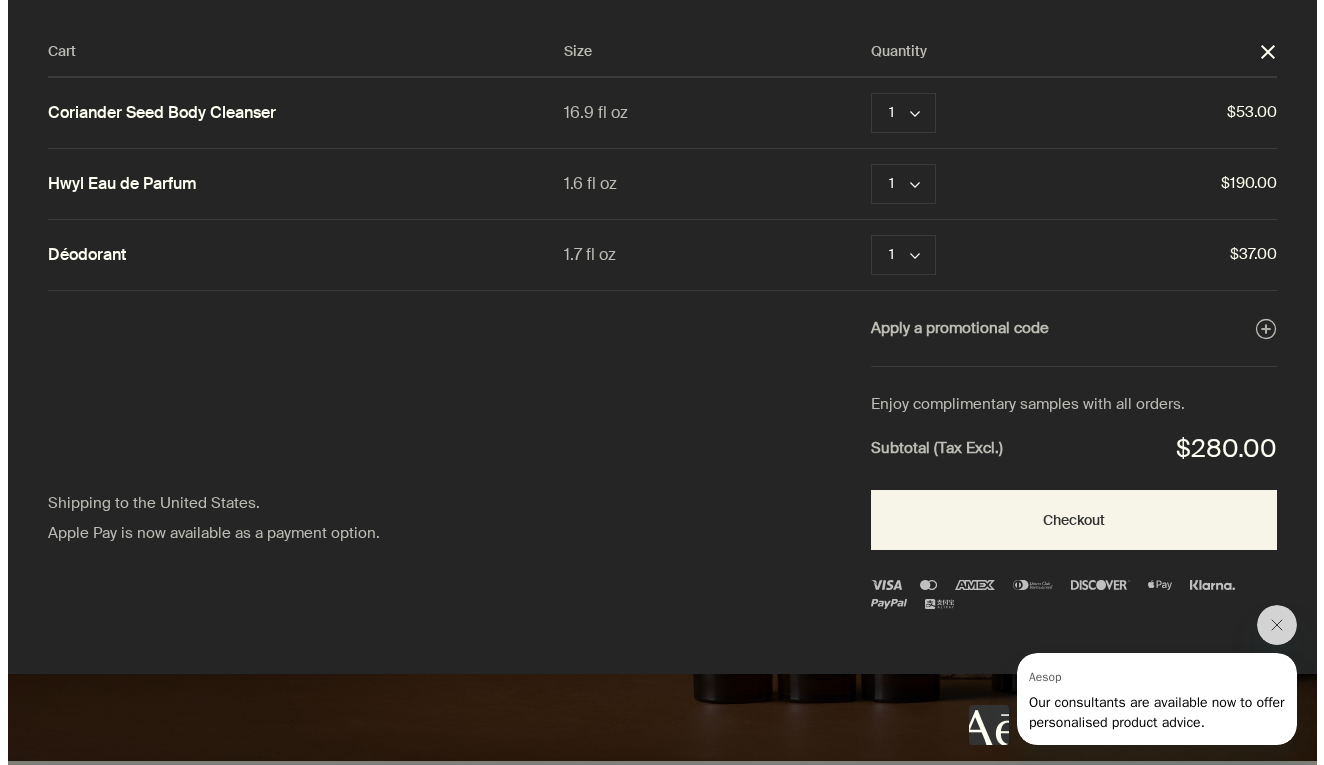 scroll, scrollTop: 0, scrollLeft: 0, axis: both 